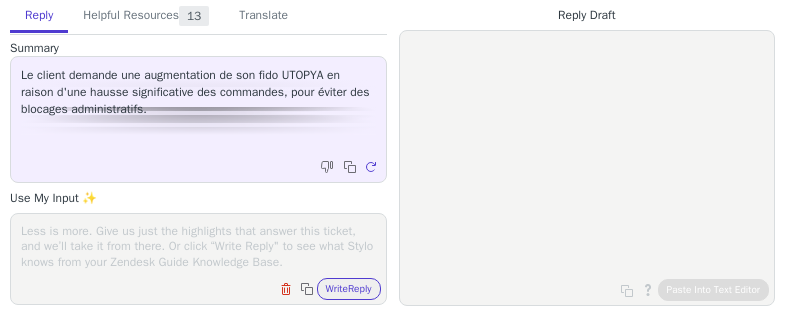 scroll, scrollTop: 0, scrollLeft: 0, axis: both 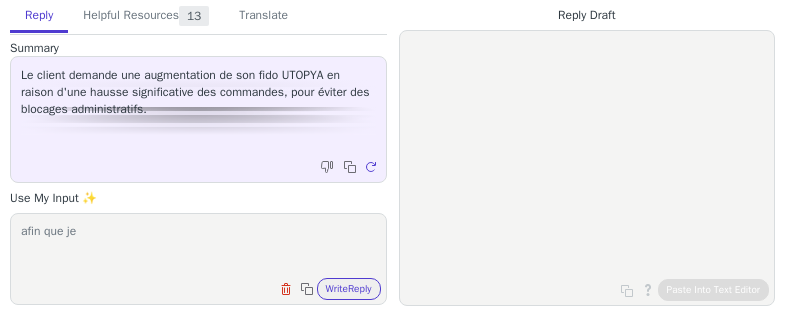 click on "afin que je" at bounding box center (198, 246) 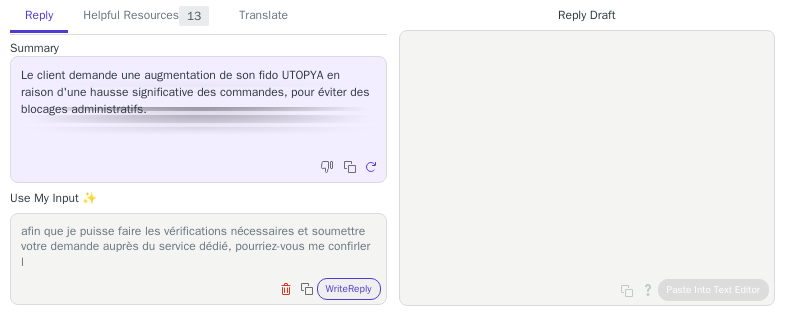 scroll, scrollTop: 1, scrollLeft: 0, axis: vertical 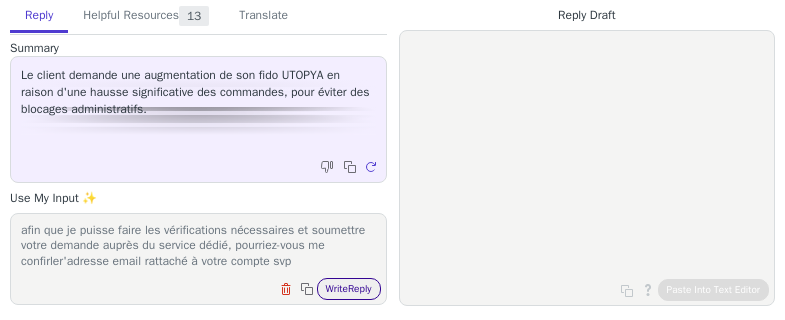 type on "afin que je puisse faire les vérifications nécessaires et soumettre votre demande auprès du service dédié, pourriez-vous me confirler'adresse email rattaché à votre compte svp" 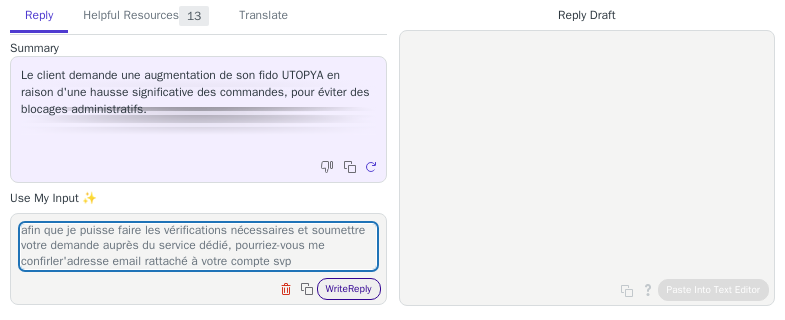 click on "Write  Reply" at bounding box center [349, 289] 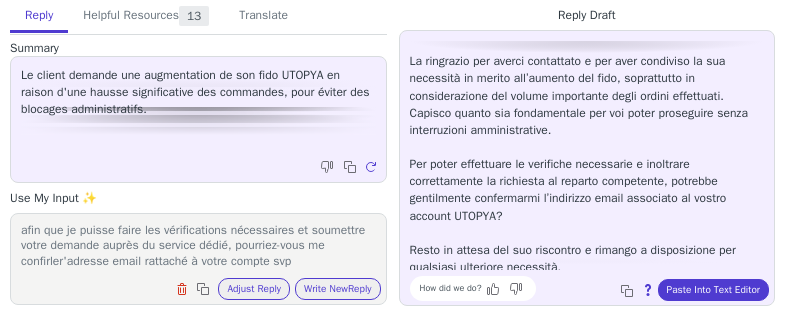 scroll, scrollTop: 28, scrollLeft: 0, axis: vertical 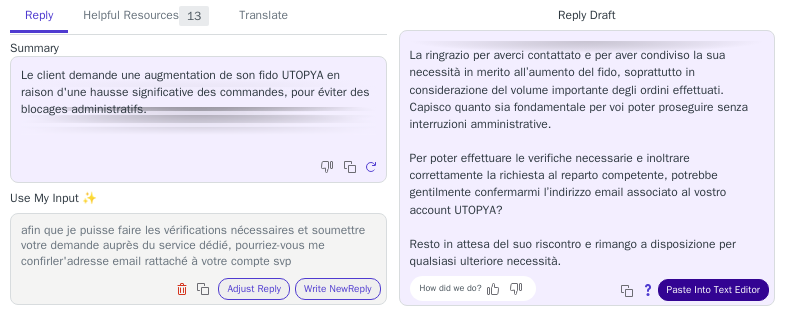 click on "Paste Into Text Editor" at bounding box center (713, 290) 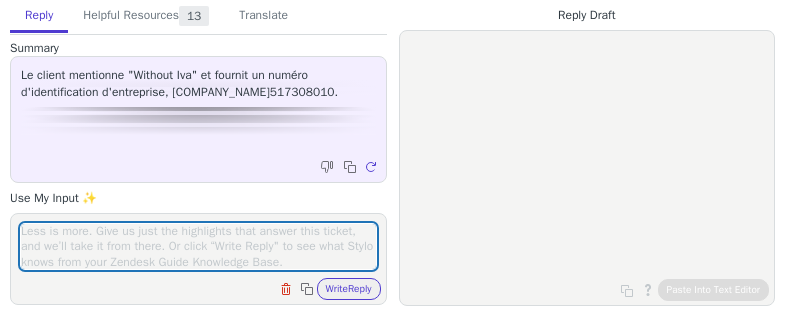 scroll, scrollTop: 0, scrollLeft: 0, axis: both 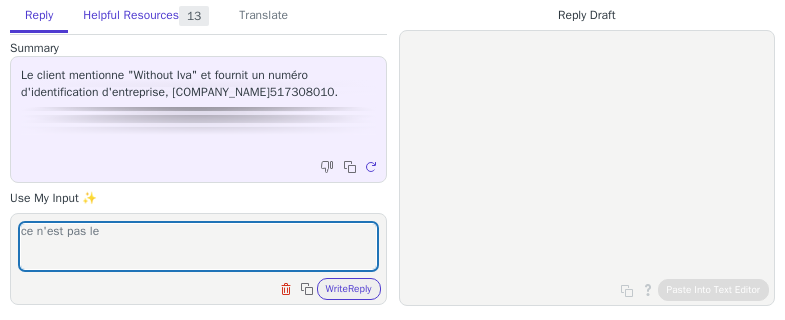 type on "ce n'est pas le" 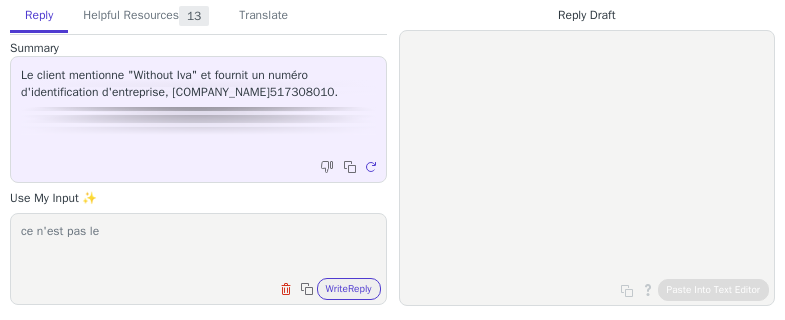 click on "ce n'est pas le" at bounding box center [198, 246] 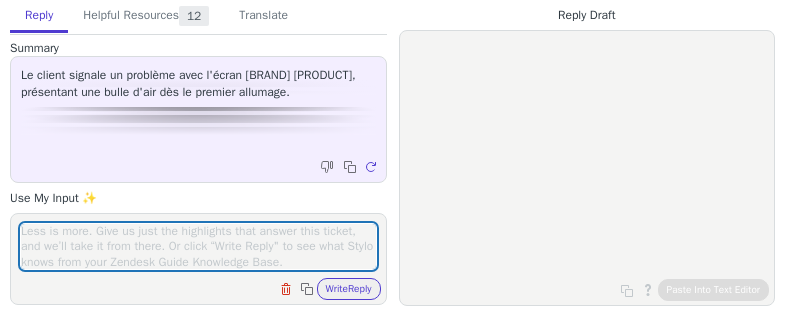 scroll, scrollTop: 0, scrollLeft: 0, axis: both 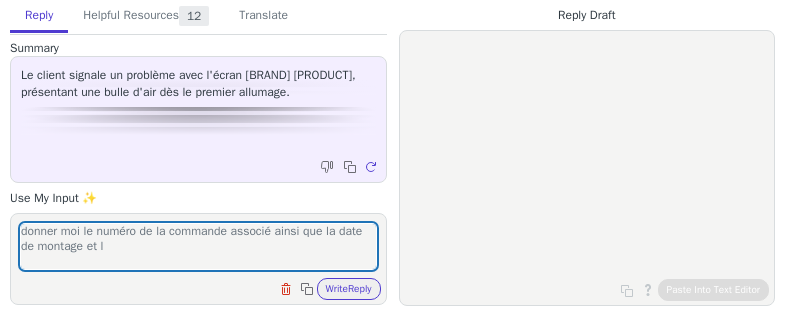 drag, startPoint x: 90, startPoint y: 245, endPoint x: 150, endPoint y: 252, distance: 60.40695 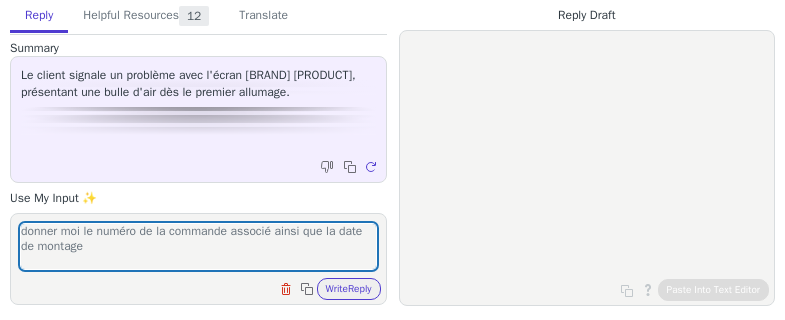 drag, startPoint x: 322, startPoint y: 234, endPoint x: 385, endPoint y: 300, distance: 91.24144 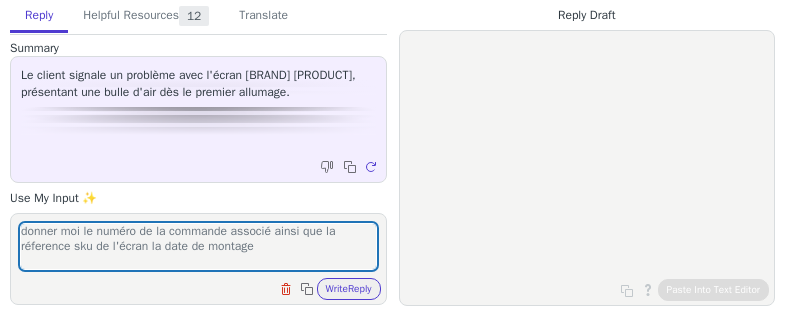 click on "donner moi le numéro de la commande associé ainsi que la réference sku de l'écran la date de montage" at bounding box center [198, 246] 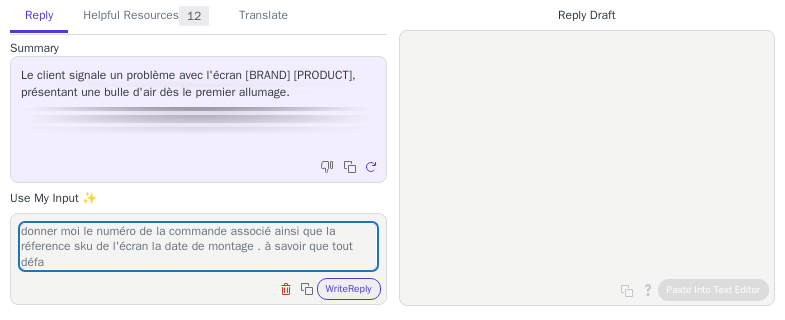 scroll, scrollTop: 1, scrollLeft: 0, axis: vertical 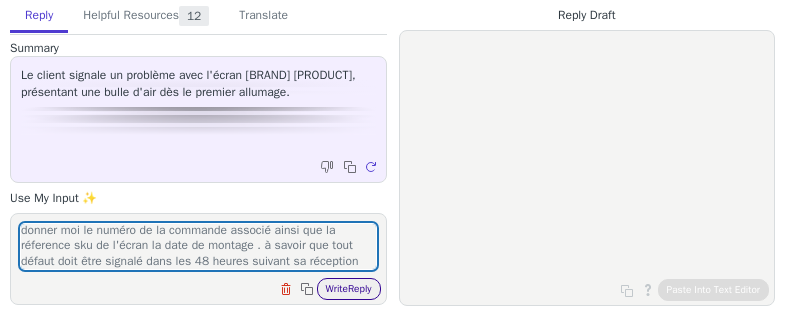 type on "donner moi le numéro de la commande associé ainsi que la réference sku de l'écran la date de montage . à savoir que tout défaut doit être signalé dans les 48 heures suivant sa réception" 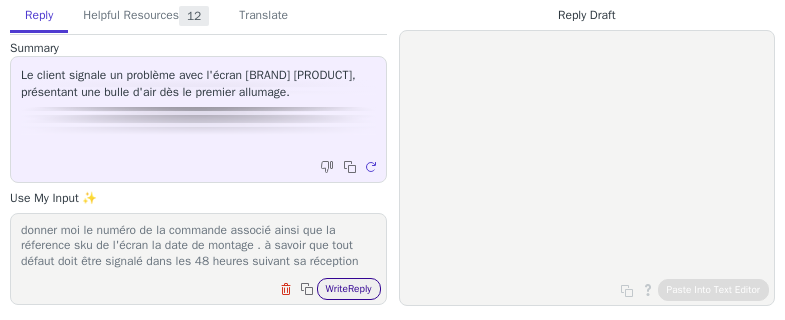 click on "Write  Reply" at bounding box center [349, 289] 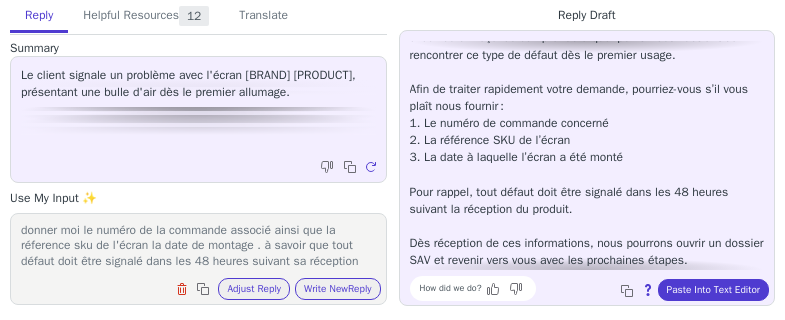 scroll, scrollTop: 97, scrollLeft: 0, axis: vertical 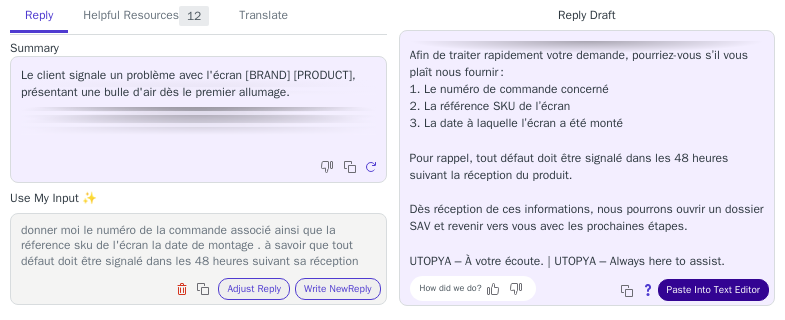 click on "Paste Into Text Editor" at bounding box center [713, 290] 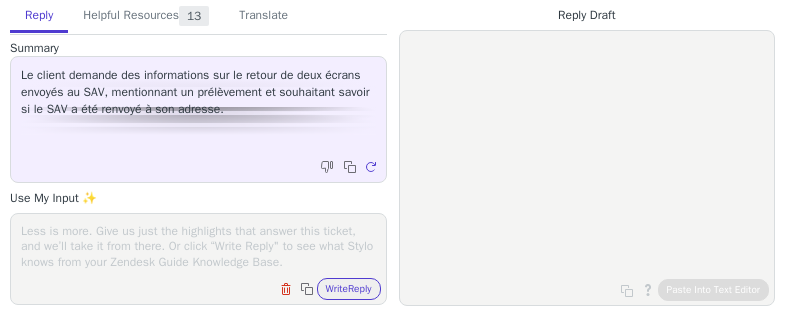 scroll, scrollTop: 0, scrollLeft: 0, axis: both 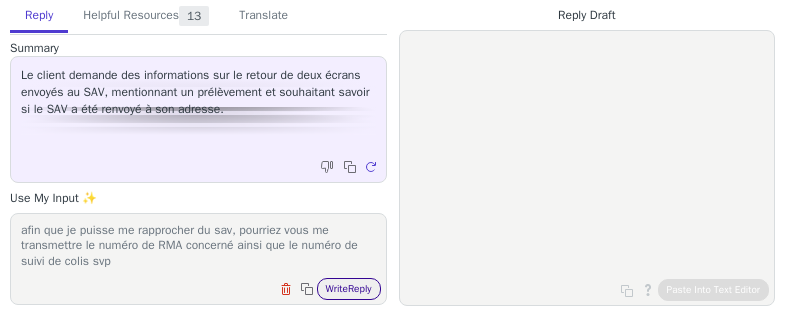 type on "afin que je puisse me rapprocher du sav, pourriez vous me transmettre le numéro de RMA concerné ainsi que le numéro de suivi de colis svp" 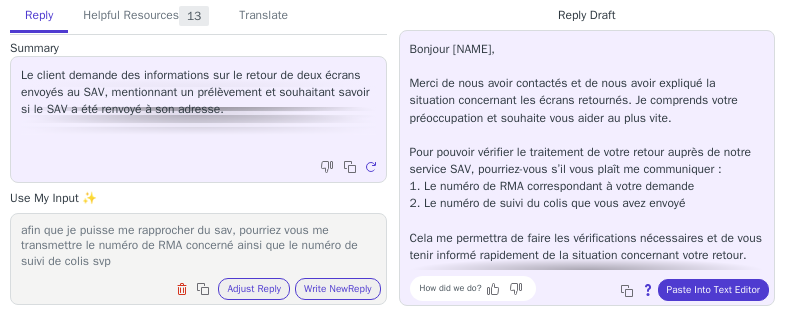 scroll, scrollTop: 100, scrollLeft: 0, axis: vertical 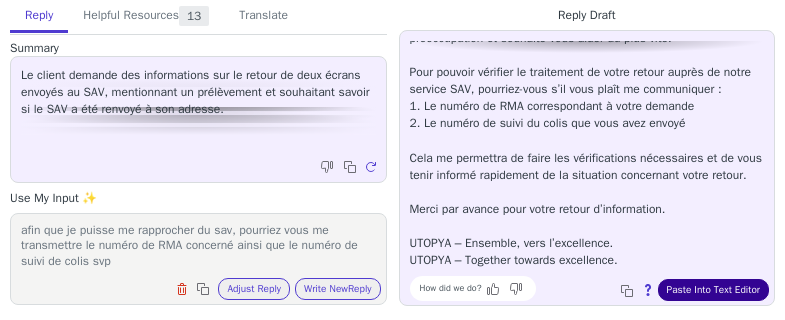 click on "Paste Into Text Editor" at bounding box center (713, 290) 